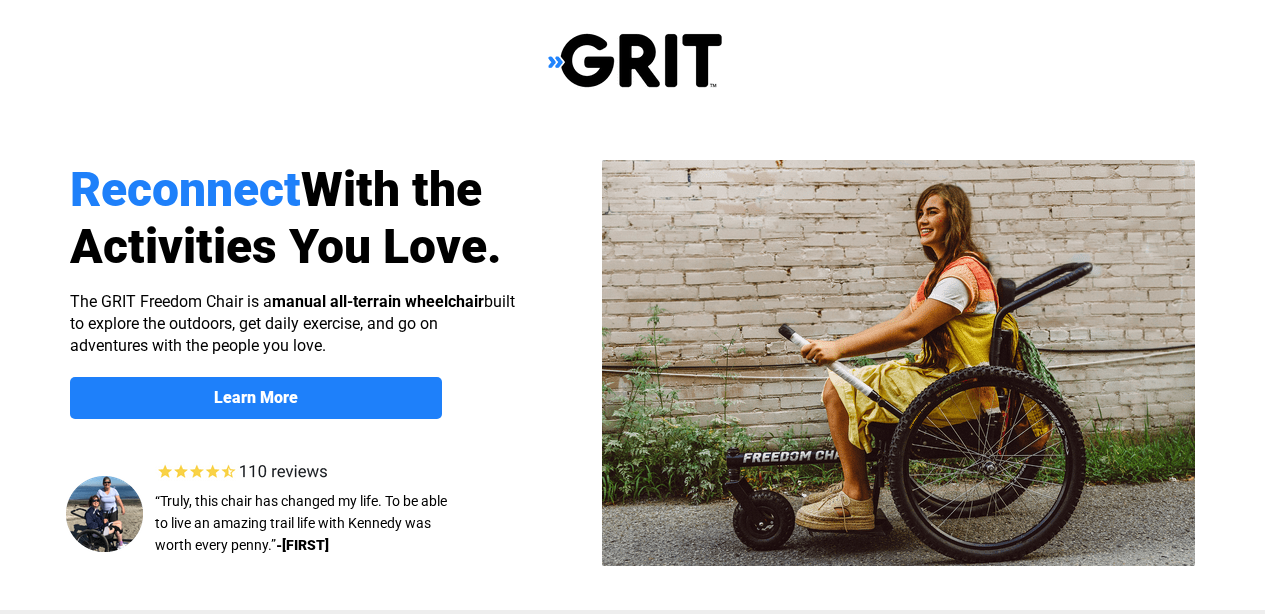 scroll, scrollTop: 0, scrollLeft: 0, axis: both 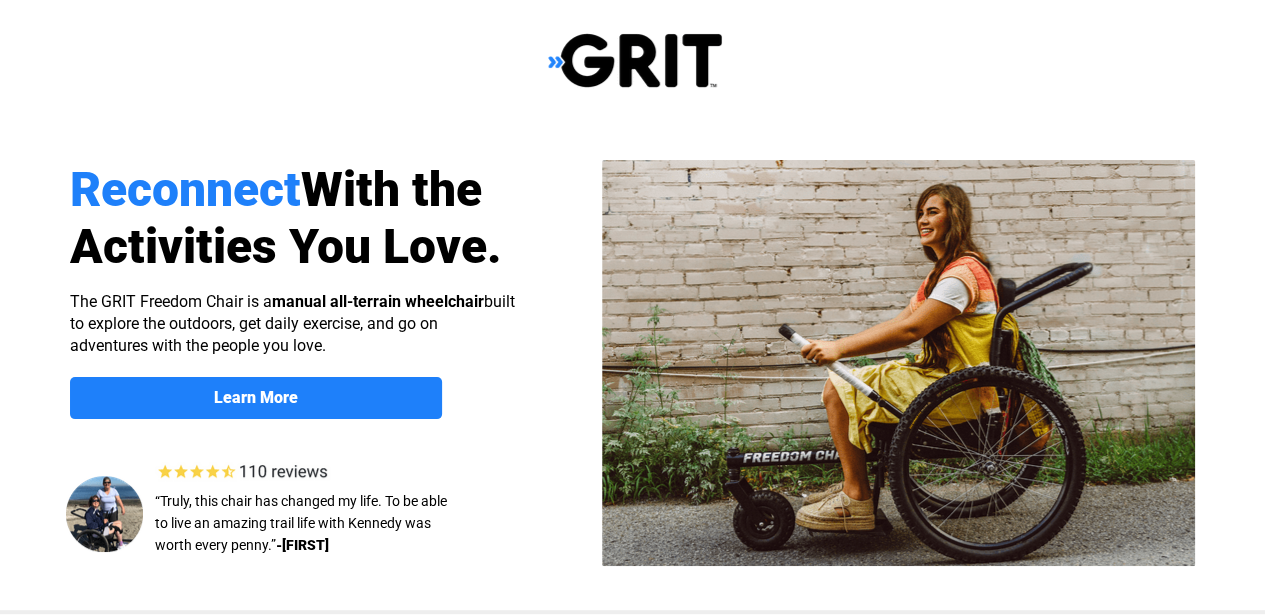 select on "CA" 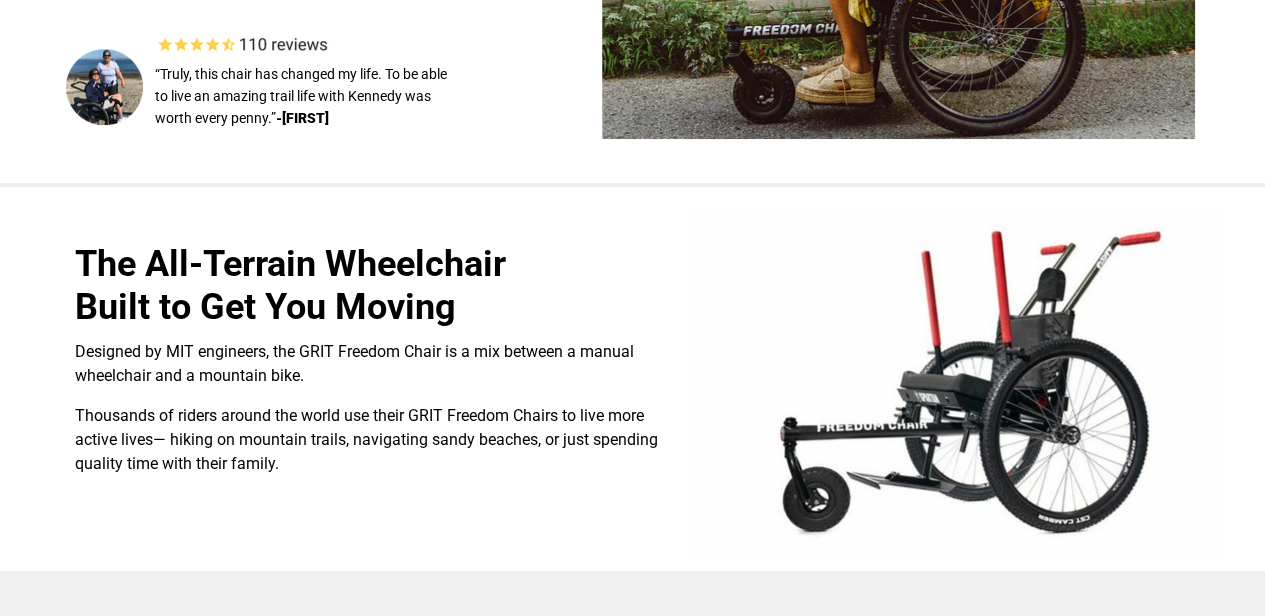 scroll, scrollTop: 428, scrollLeft: 0, axis: vertical 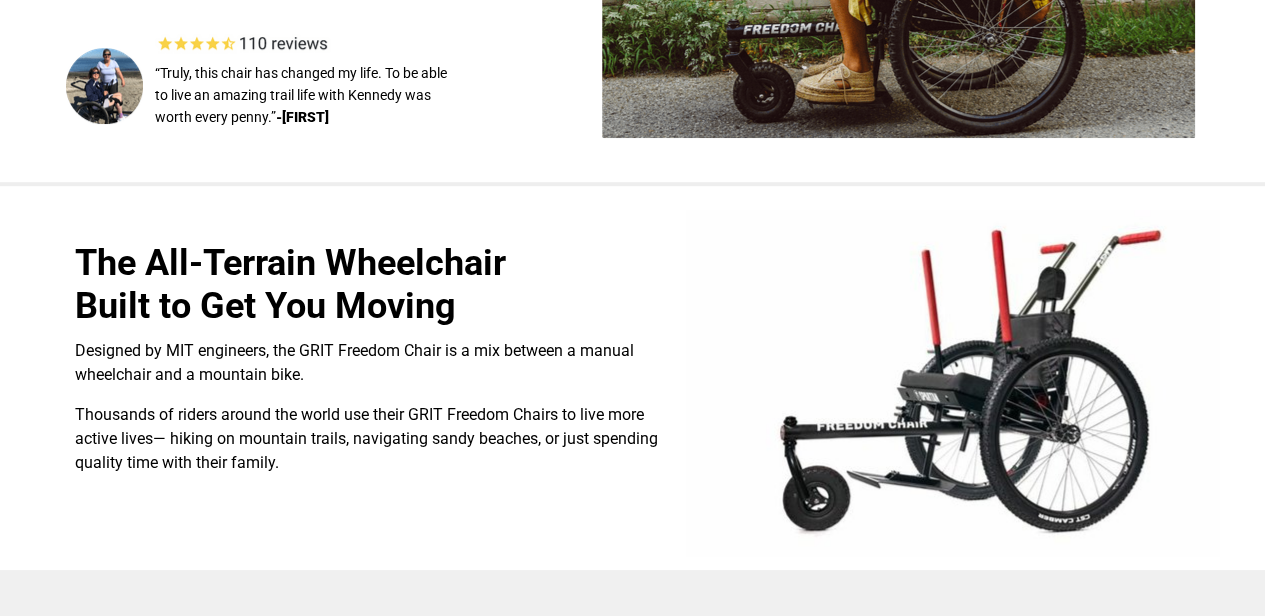 click on "The All-Terrain Wheelchair Built to Get You Moving" at bounding box center [290, 284] 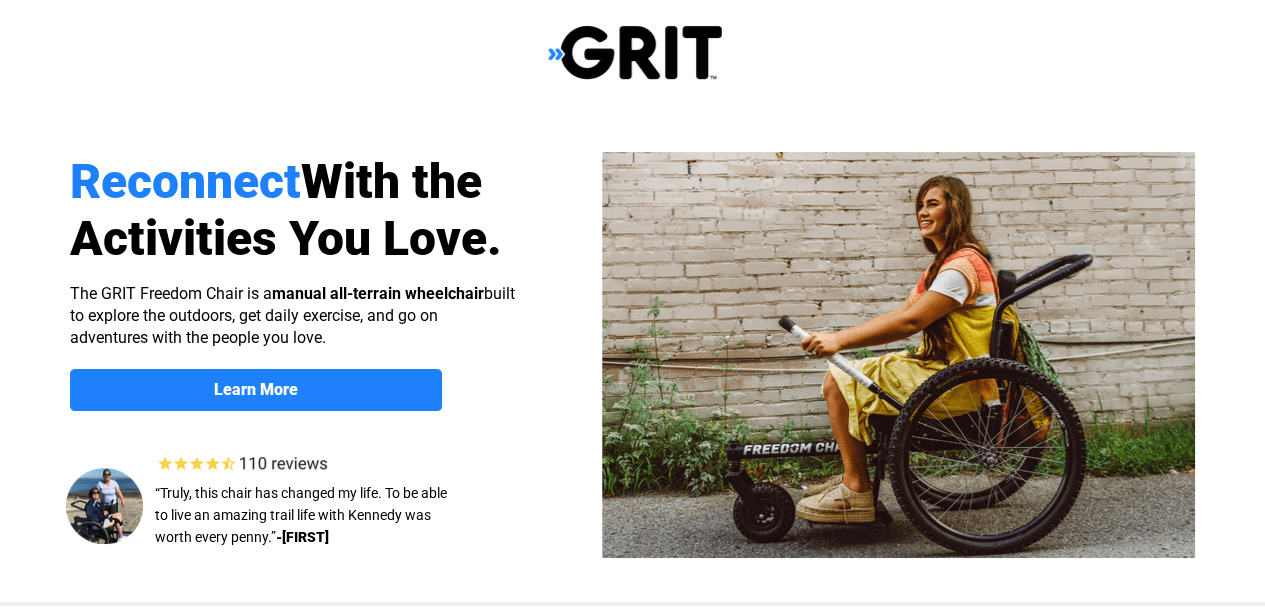 scroll, scrollTop: 0, scrollLeft: 0, axis: both 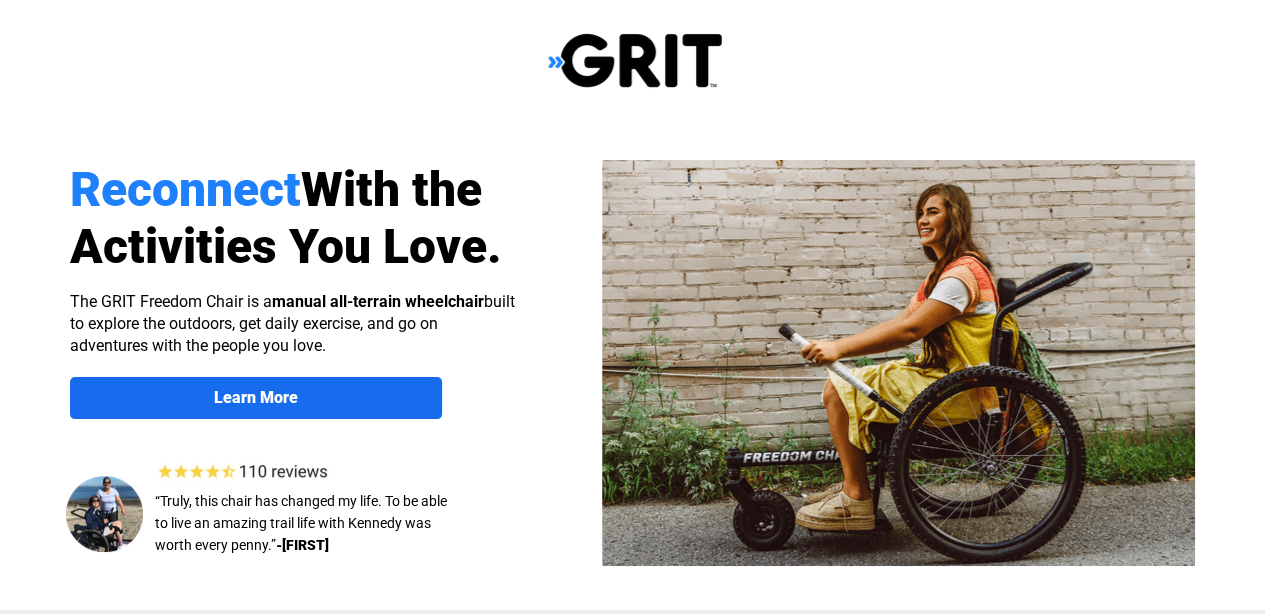 click on "Learn More" at bounding box center [256, 397] 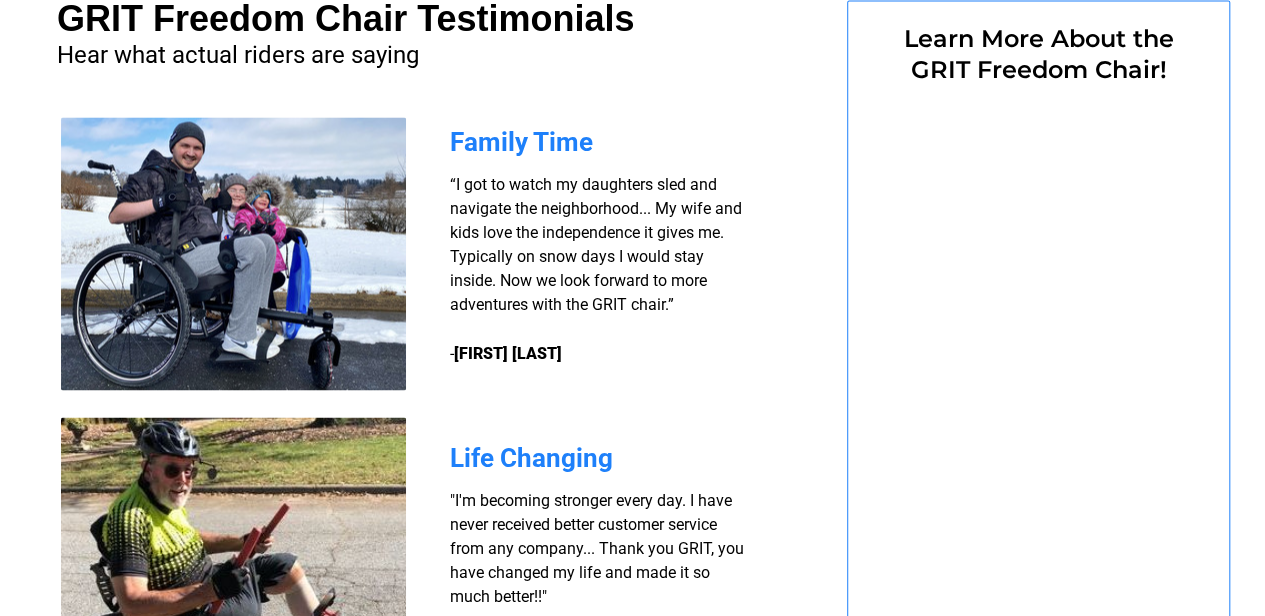 select on "CA" 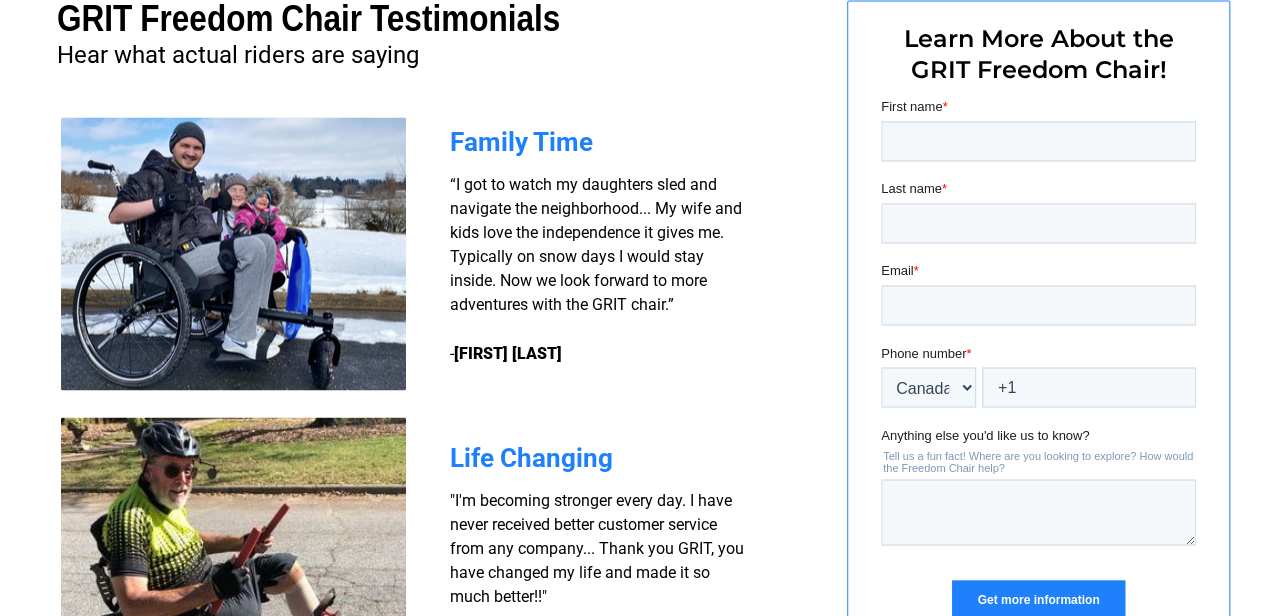 scroll, scrollTop: 1545, scrollLeft: 0, axis: vertical 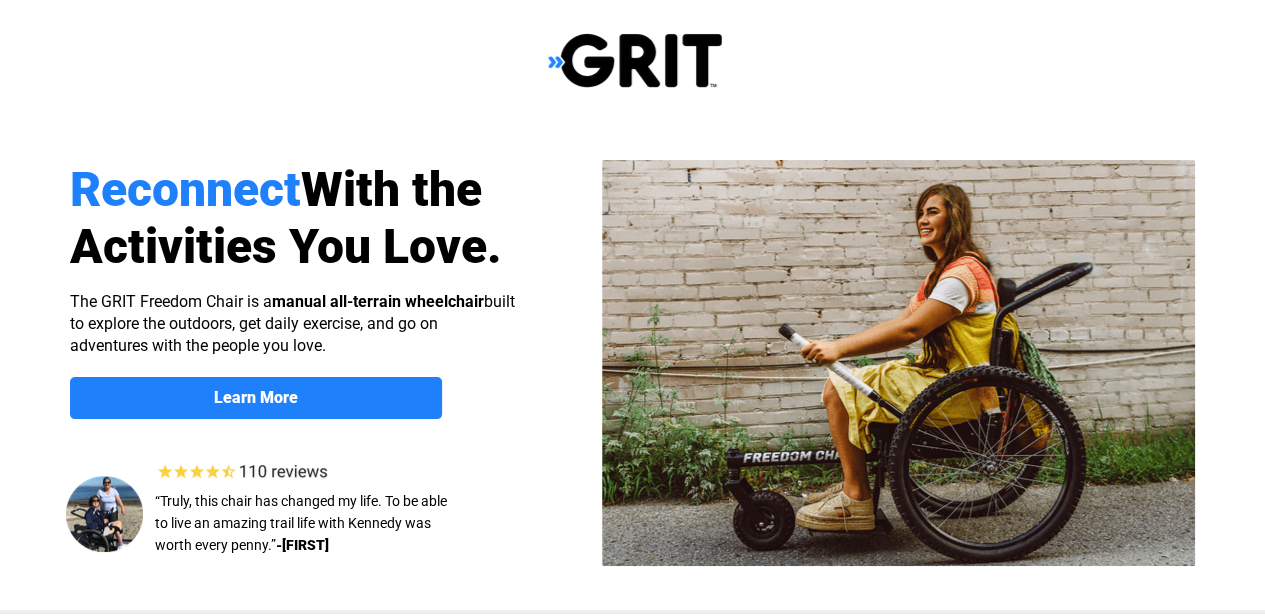 select on "CA" 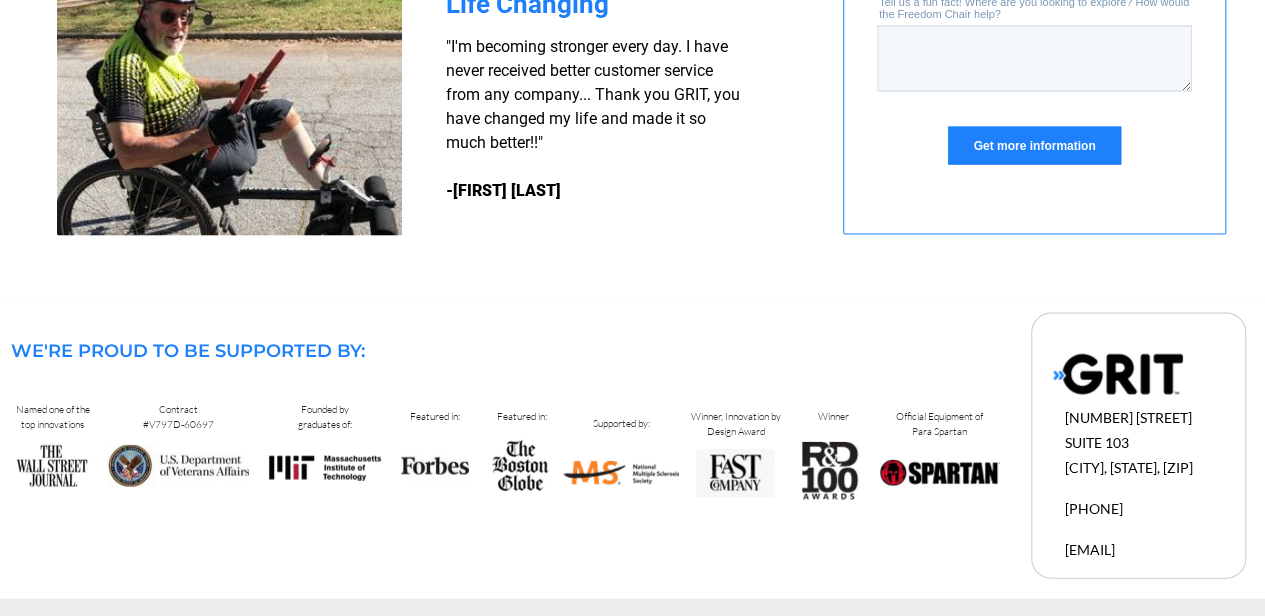 scroll, scrollTop: 2004, scrollLeft: 4, axis: both 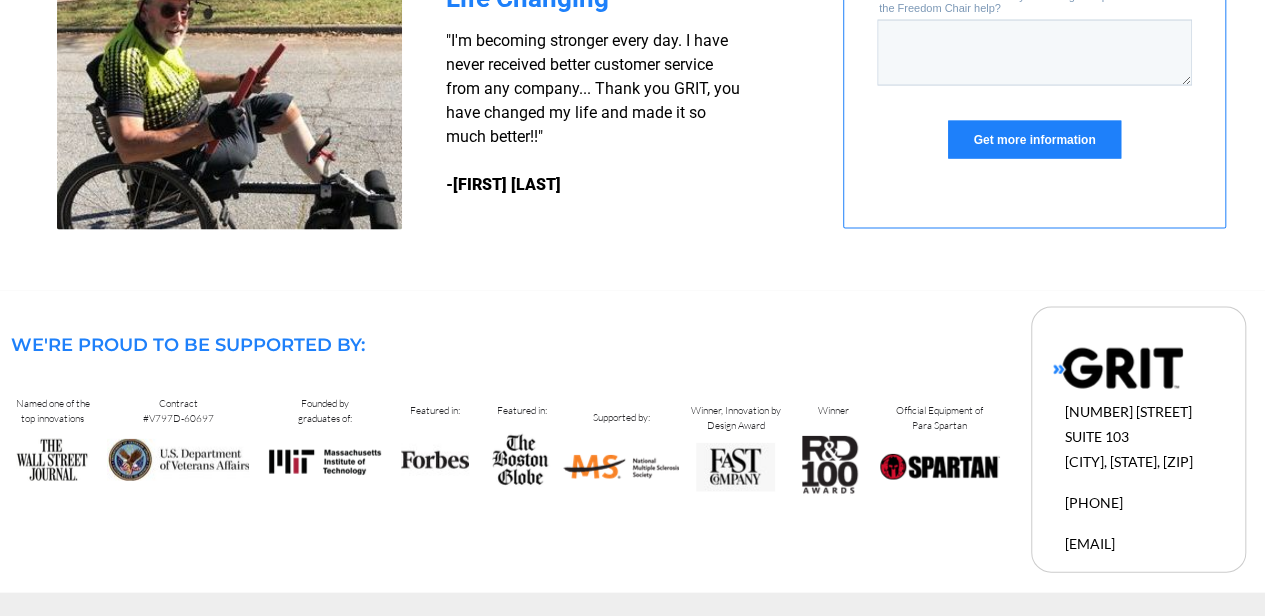 click at bounding box center (1118, 368) 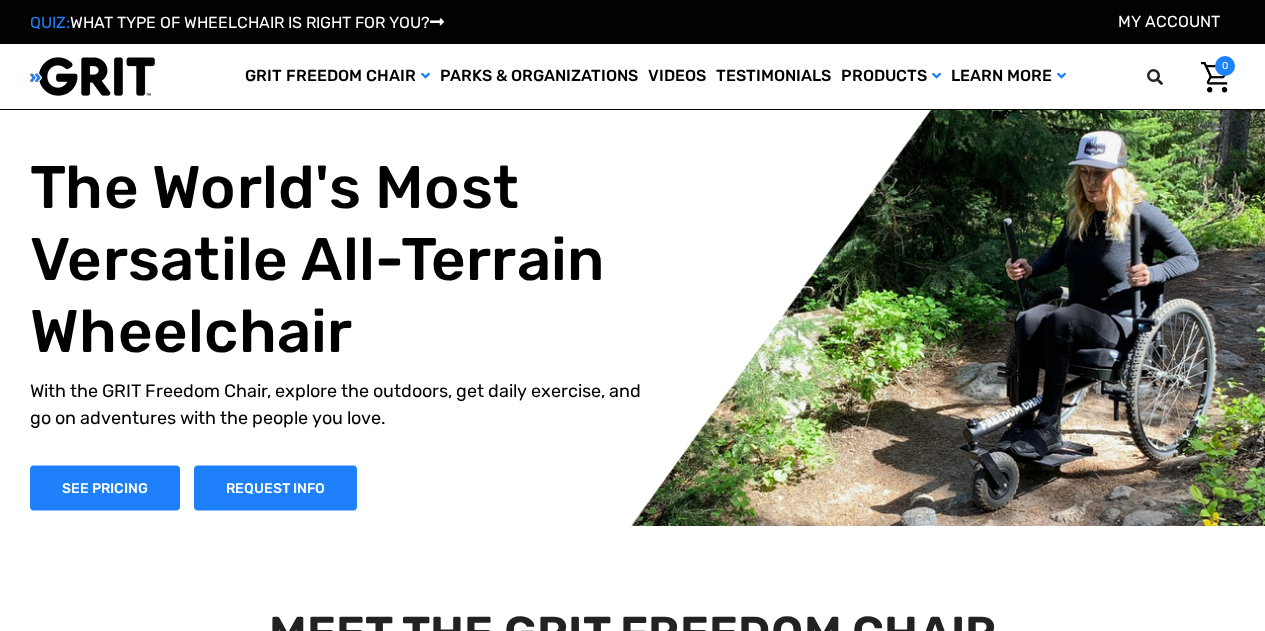 scroll, scrollTop: 0, scrollLeft: 0, axis: both 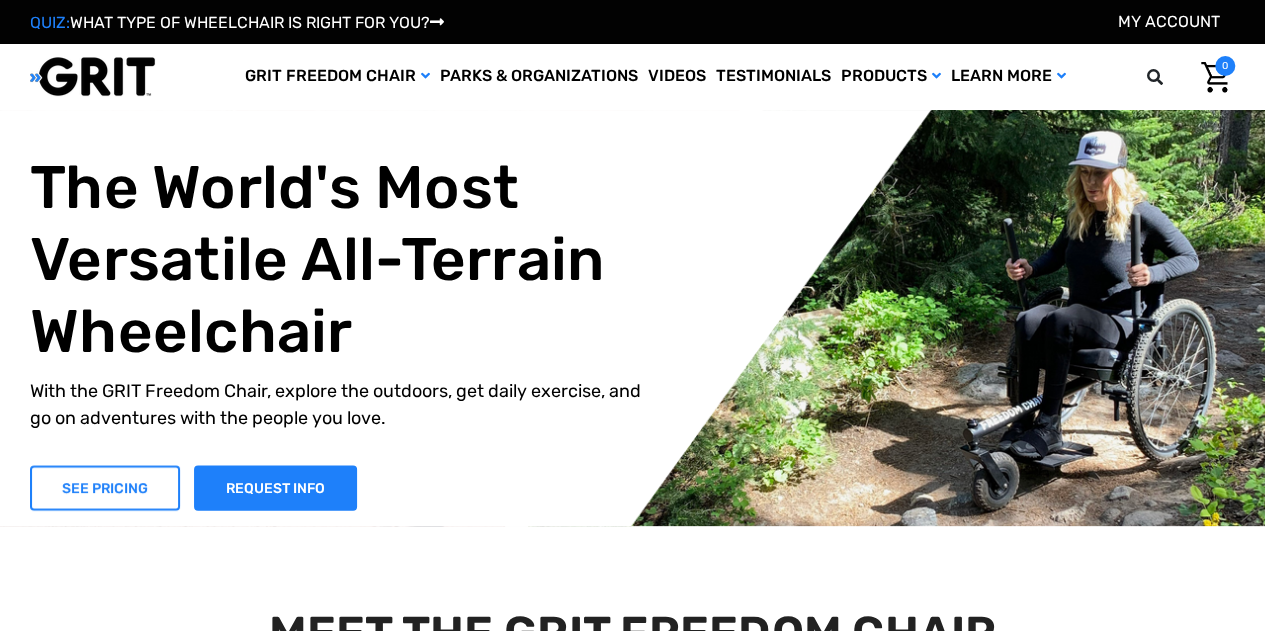 click on "SEE PRICING" at bounding box center (105, 487) 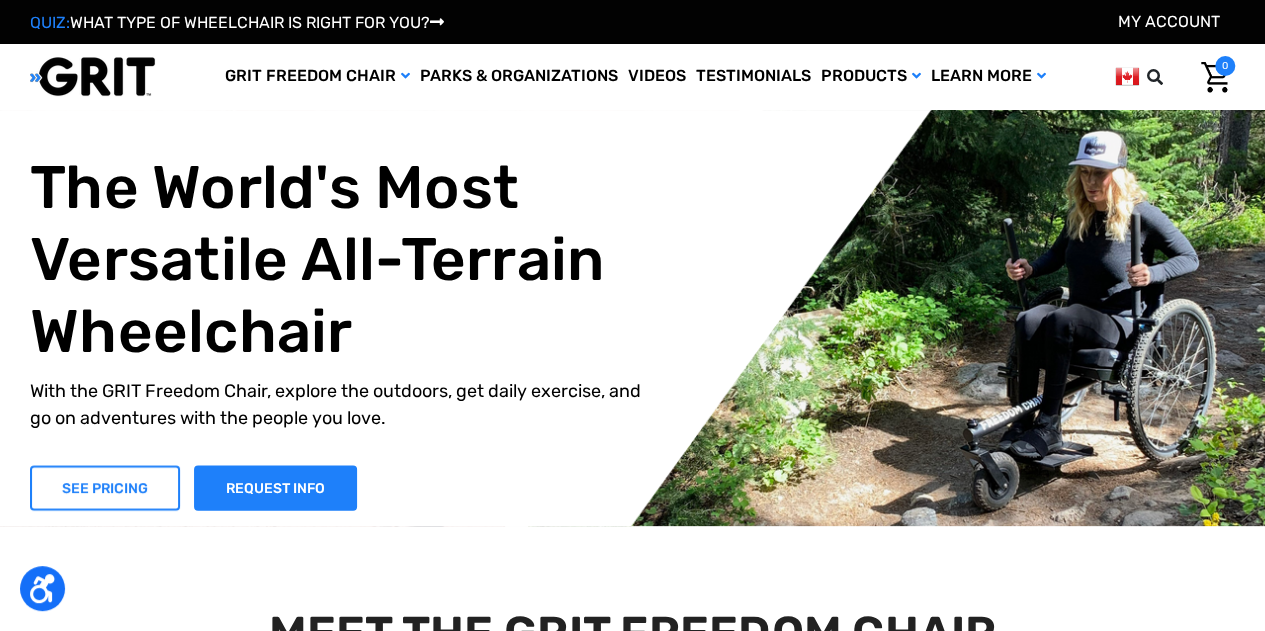 scroll, scrollTop: 0, scrollLeft: 0, axis: both 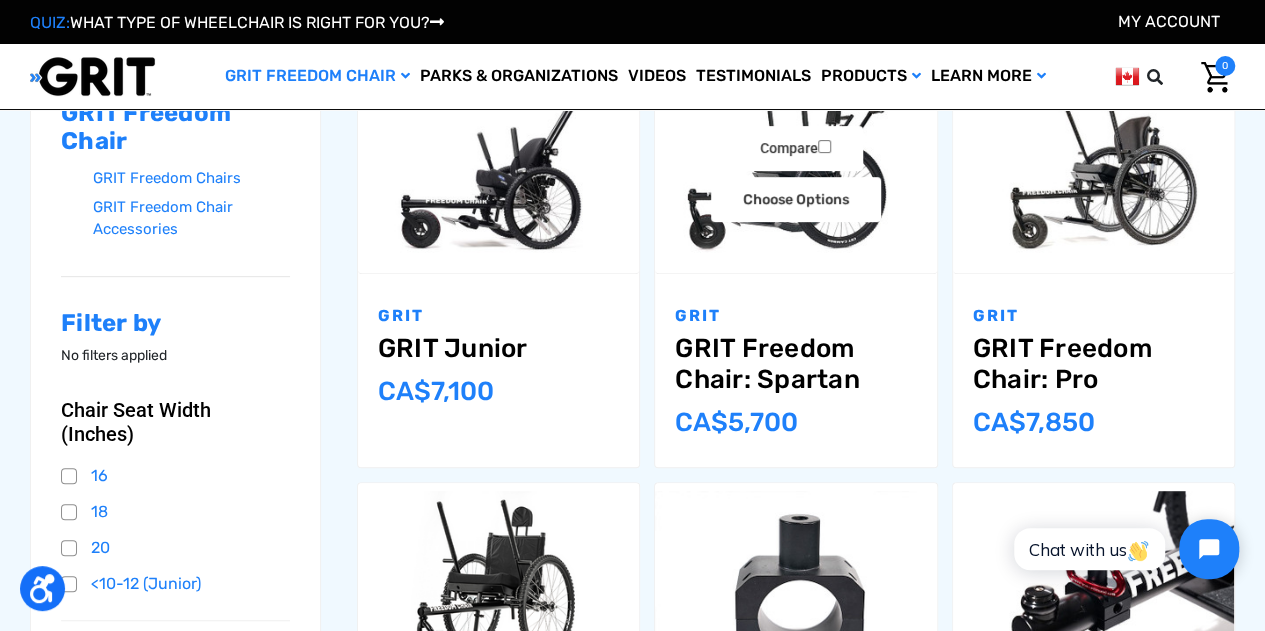 click on "GRIT Freedom Chair: Spartan" at bounding box center [795, 364] 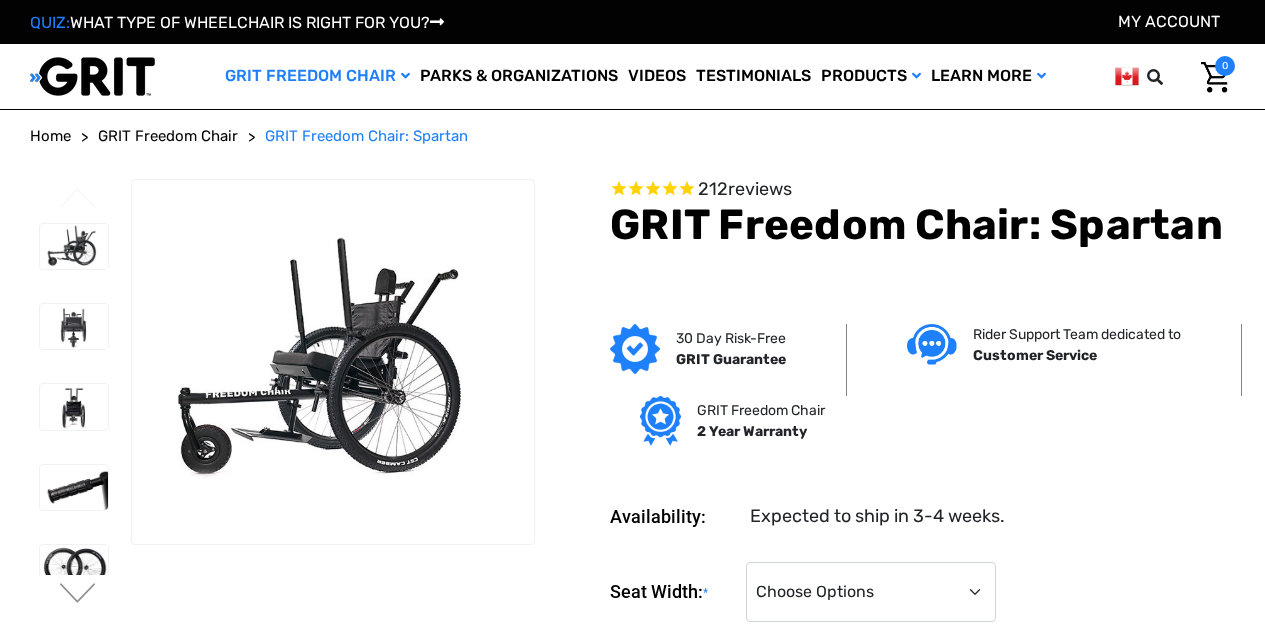 scroll, scrollTop: 0, scrollLeft: 0, axis: both 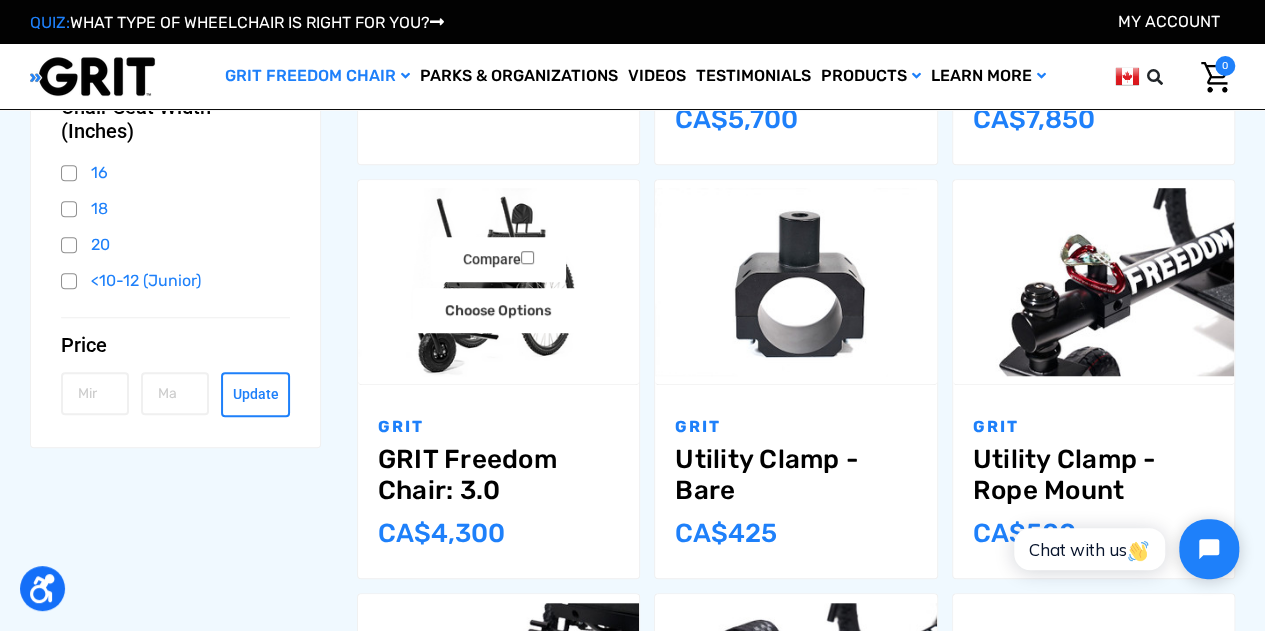 click on "GRIT Freedom Chair: 3.0" at bounding box center [498, 475] 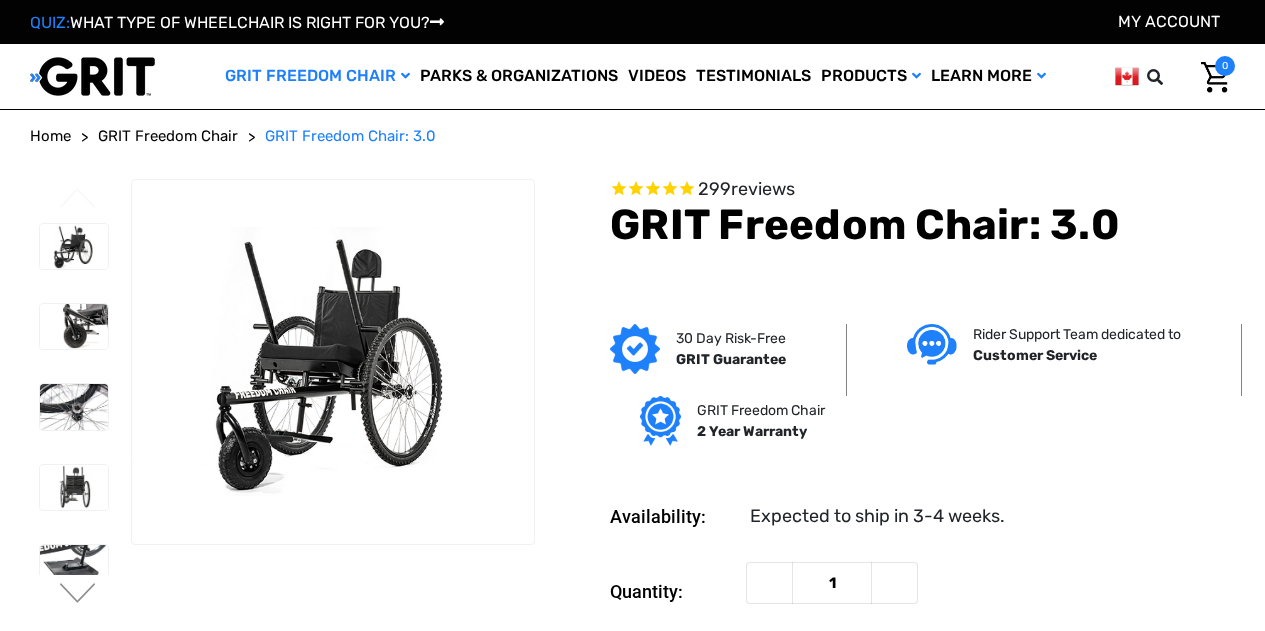 scroll, scrollTop: 0, scrollLeft: 0, axis: both 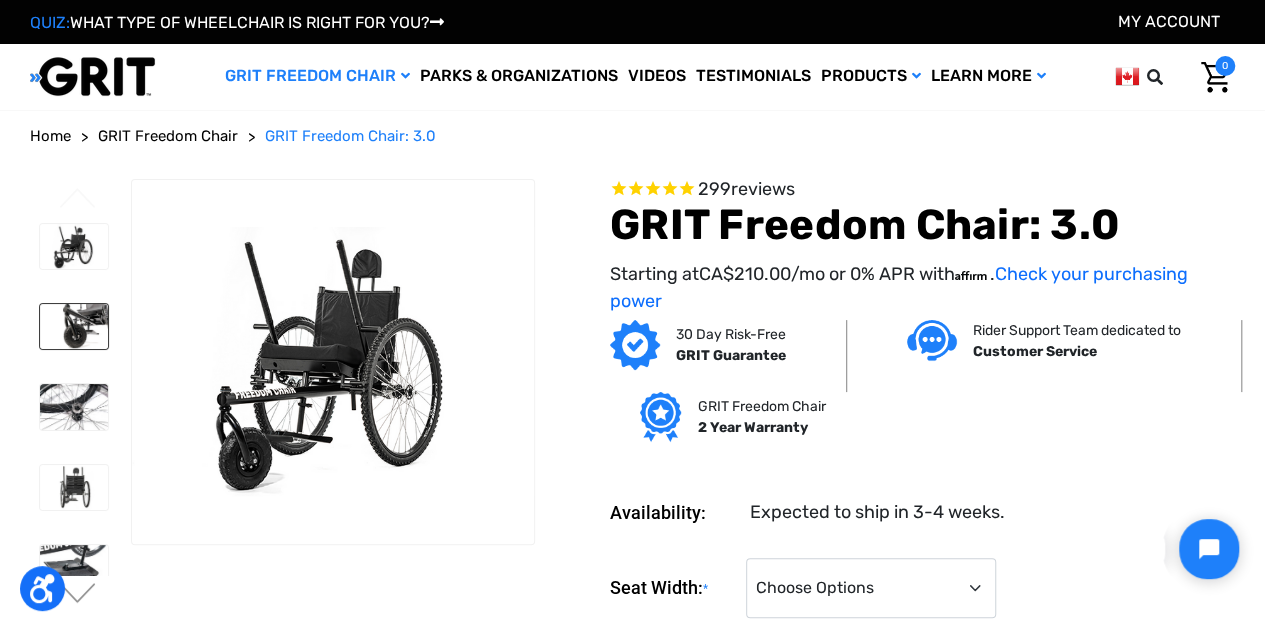 click at bounding box center (74, 326) 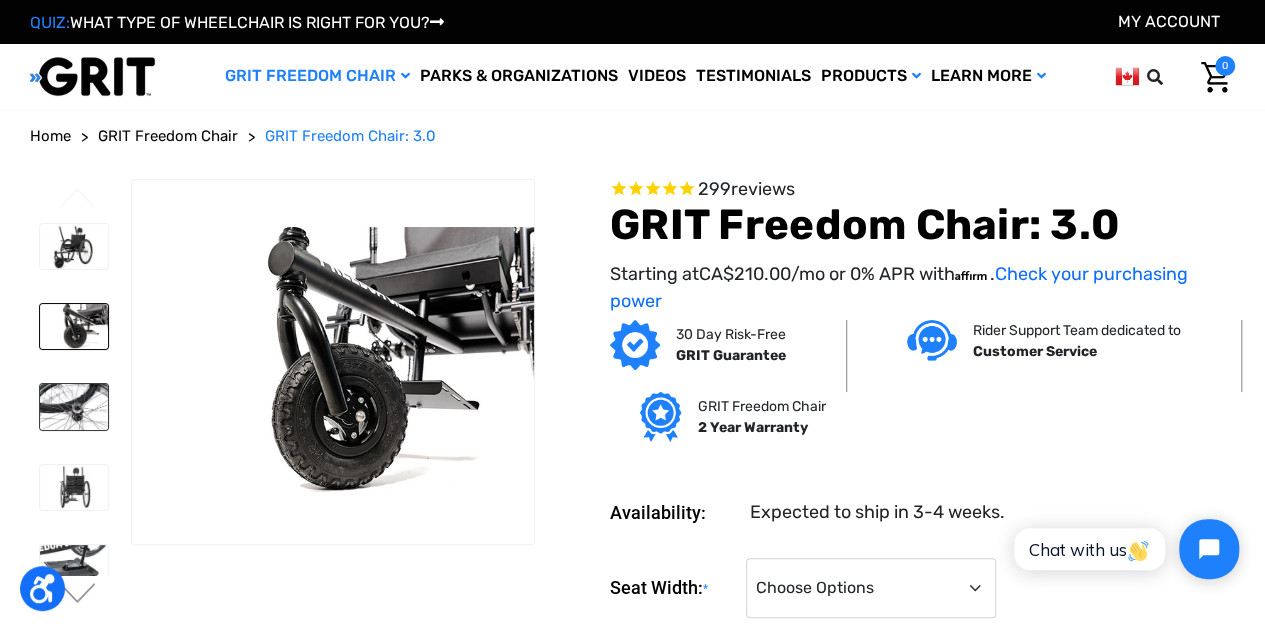 click at bounding box center [74, 406] 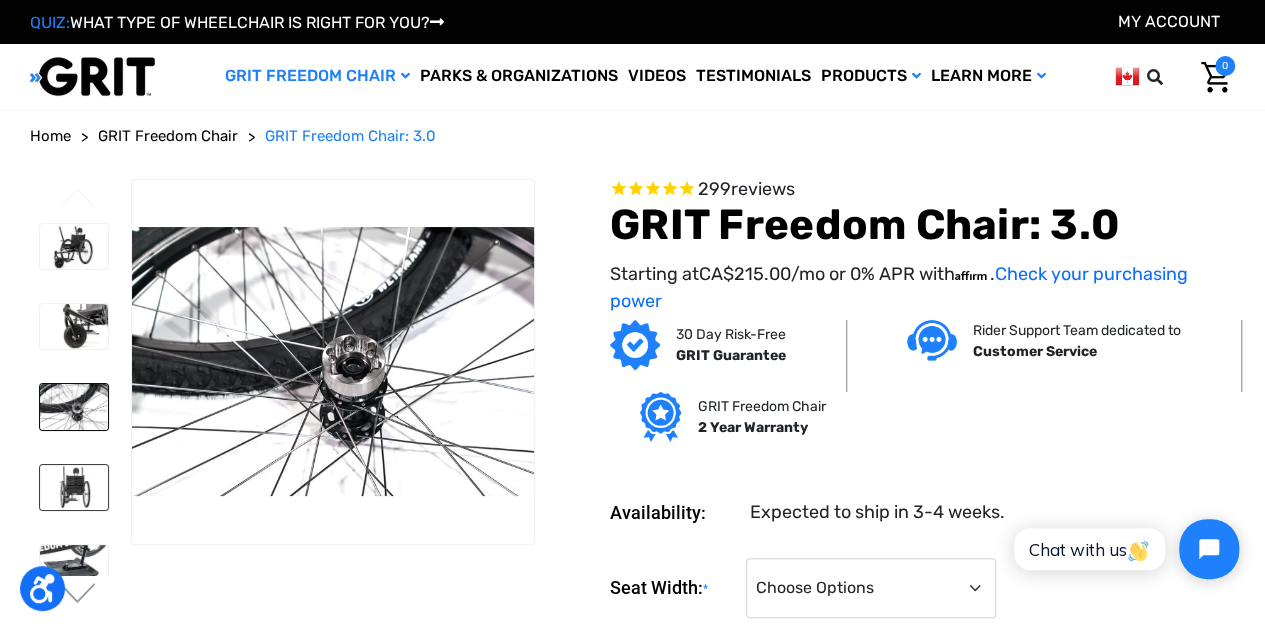 click at bounding box center [74, 487] 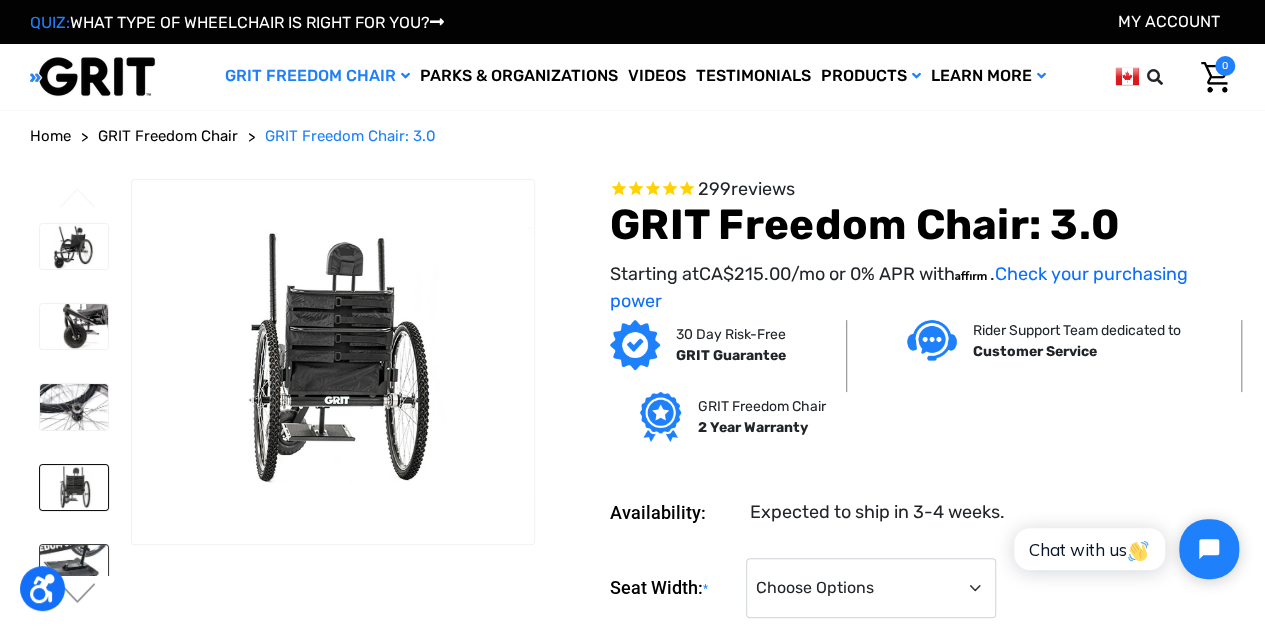 click at bounding box center [74, 567] 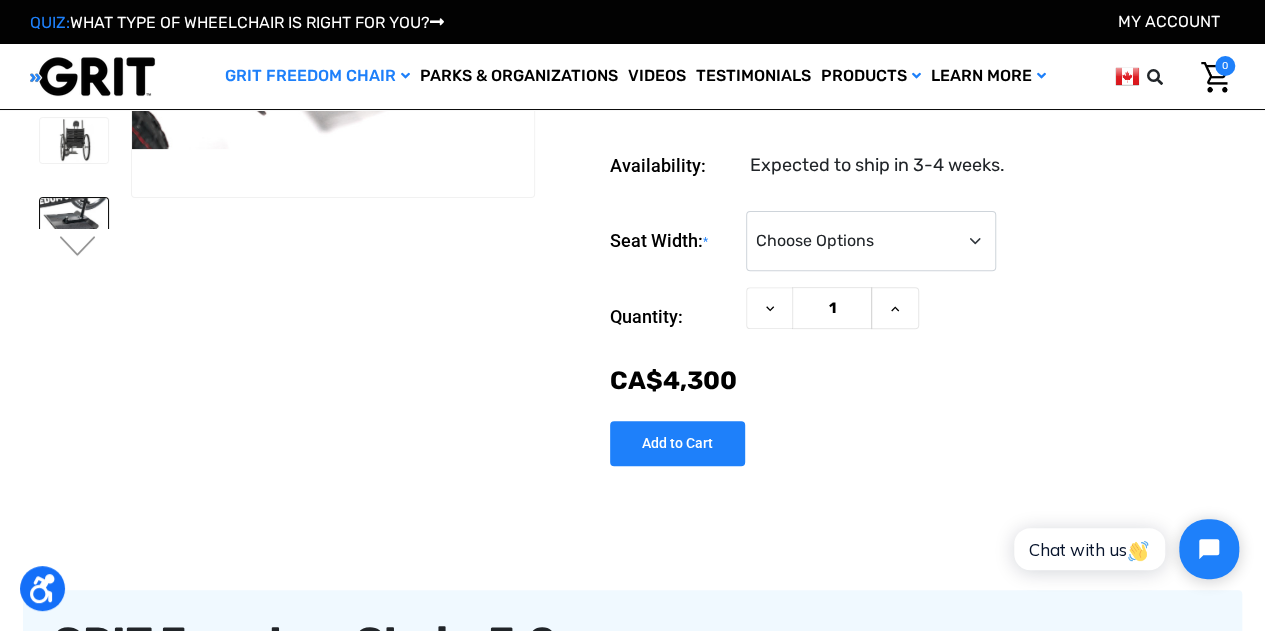scroll, scrollTop: 240, scrollLeft: 0, axis: vertical 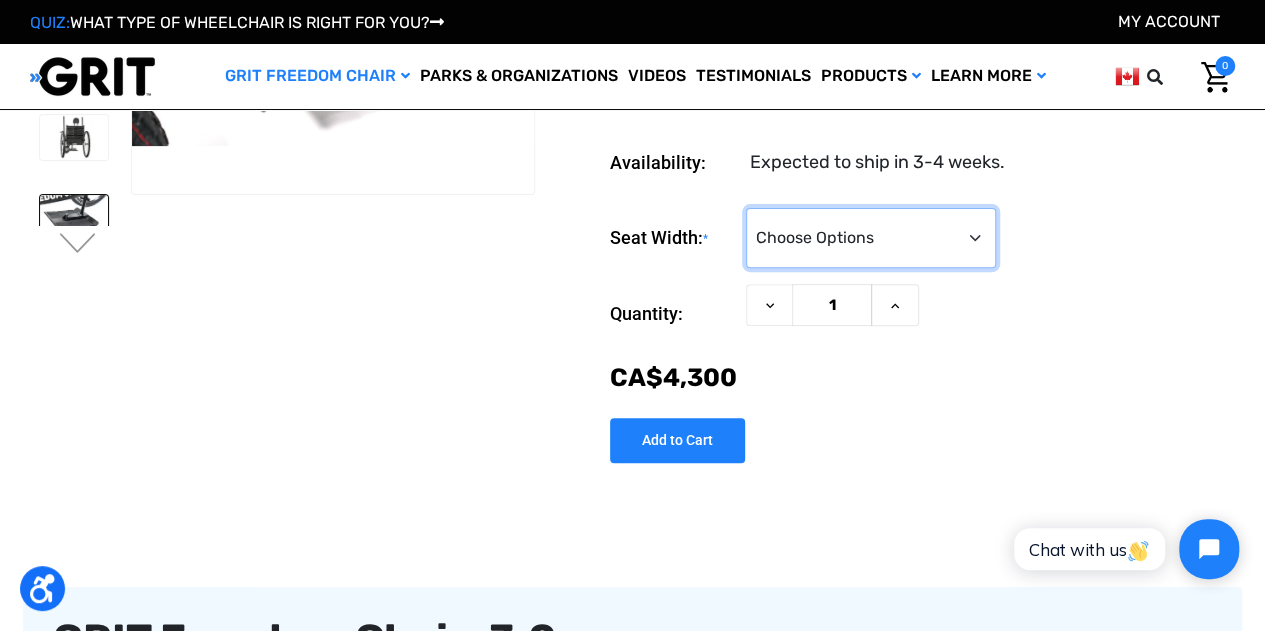 click on "Choose Options
16"
18"
20"" at bounding box center [871, 238] 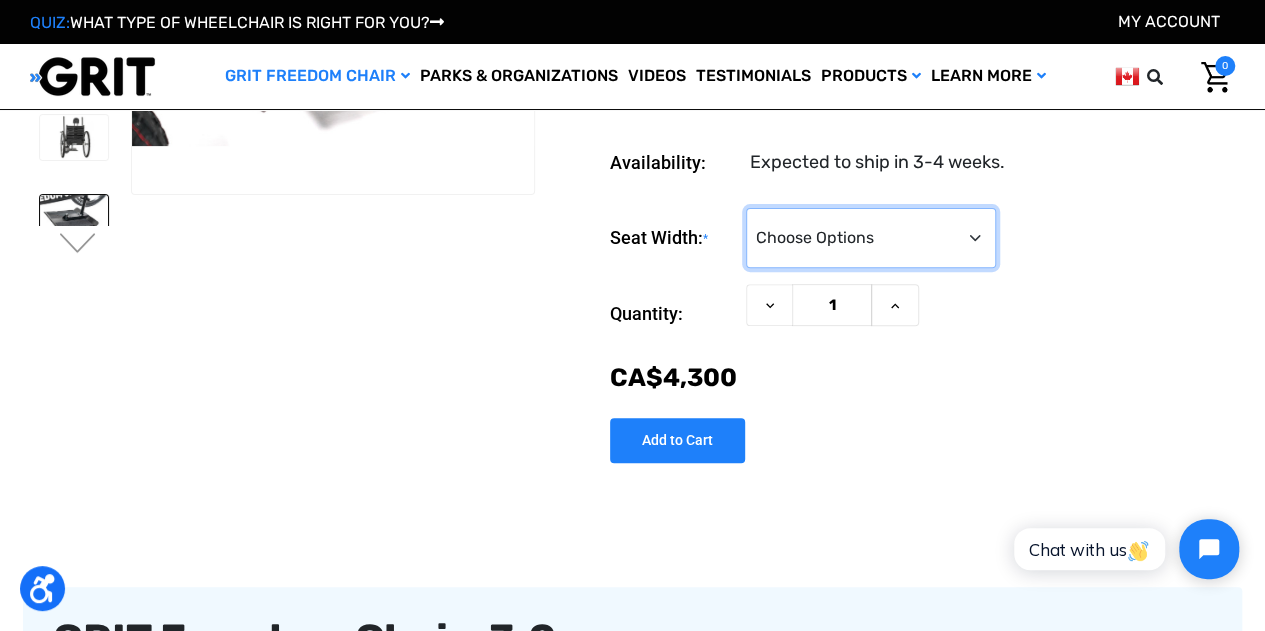 select on "326" 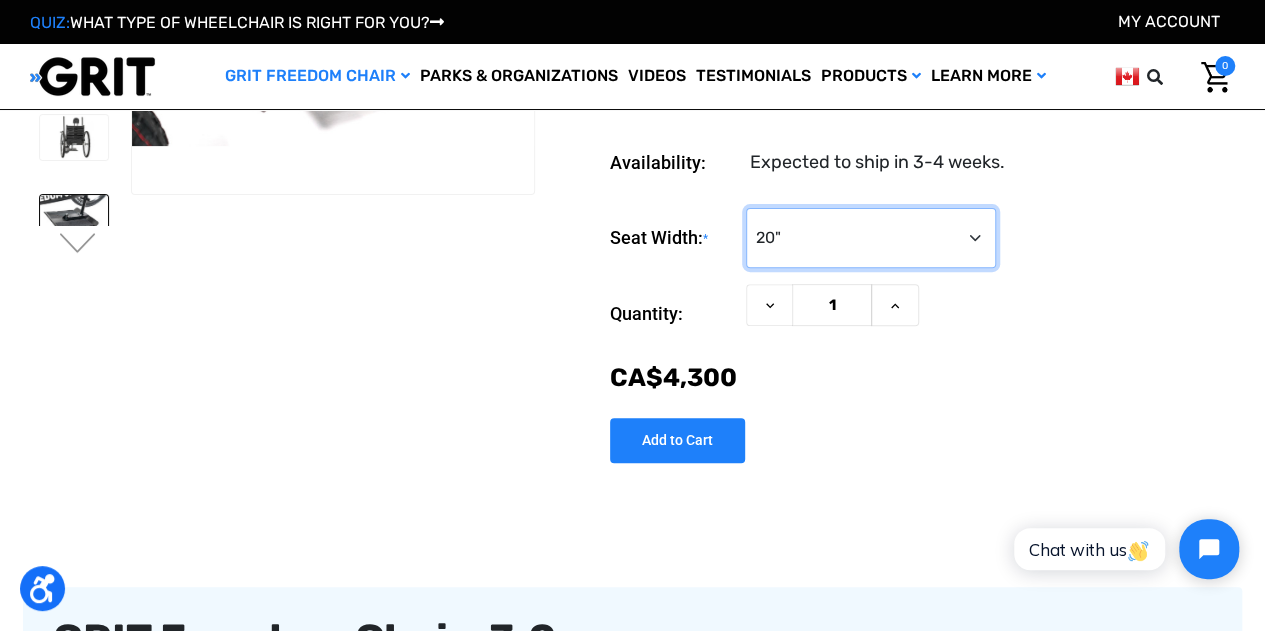 click on "Choose Options
16"
18"
20"" at bounding box center [871, 238] 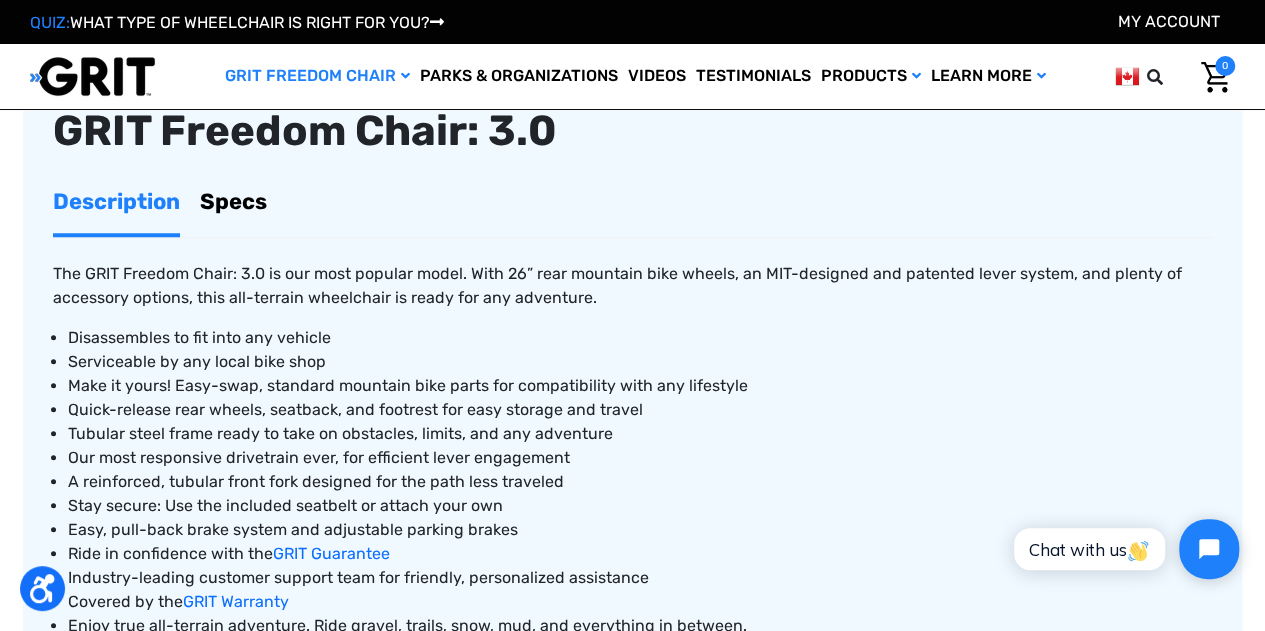 scroll, scrollTop: 722, scrollLeft: 0, axis: vertical 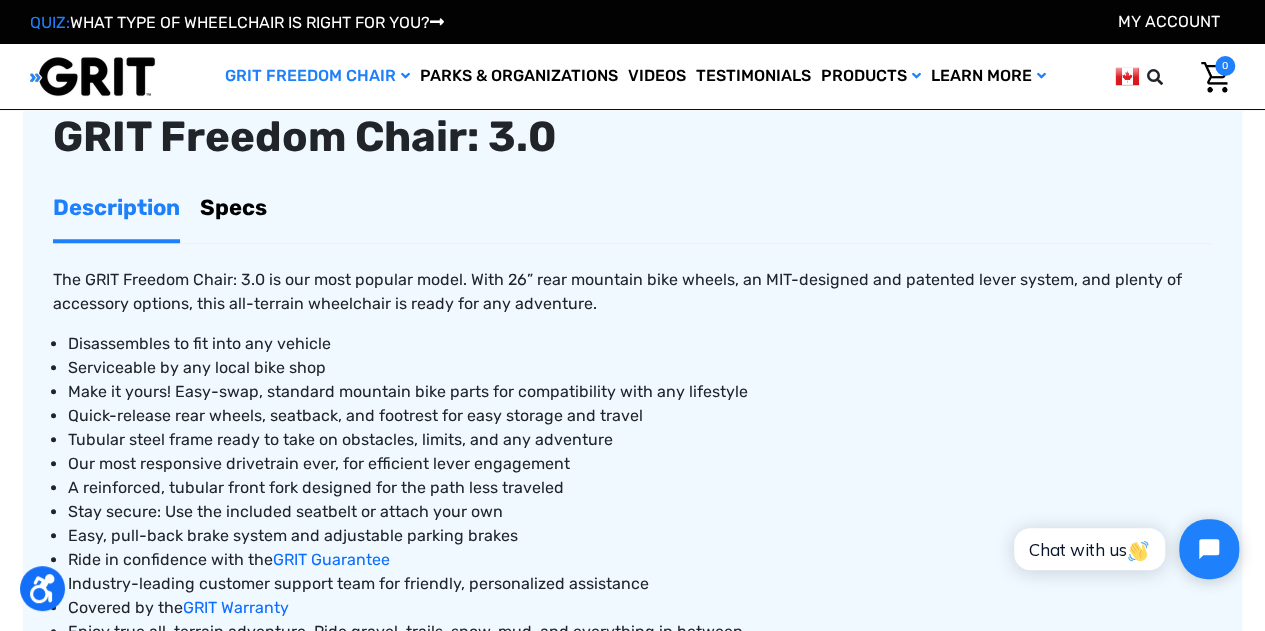 click on "Specs" at bounding box center [233, 207] 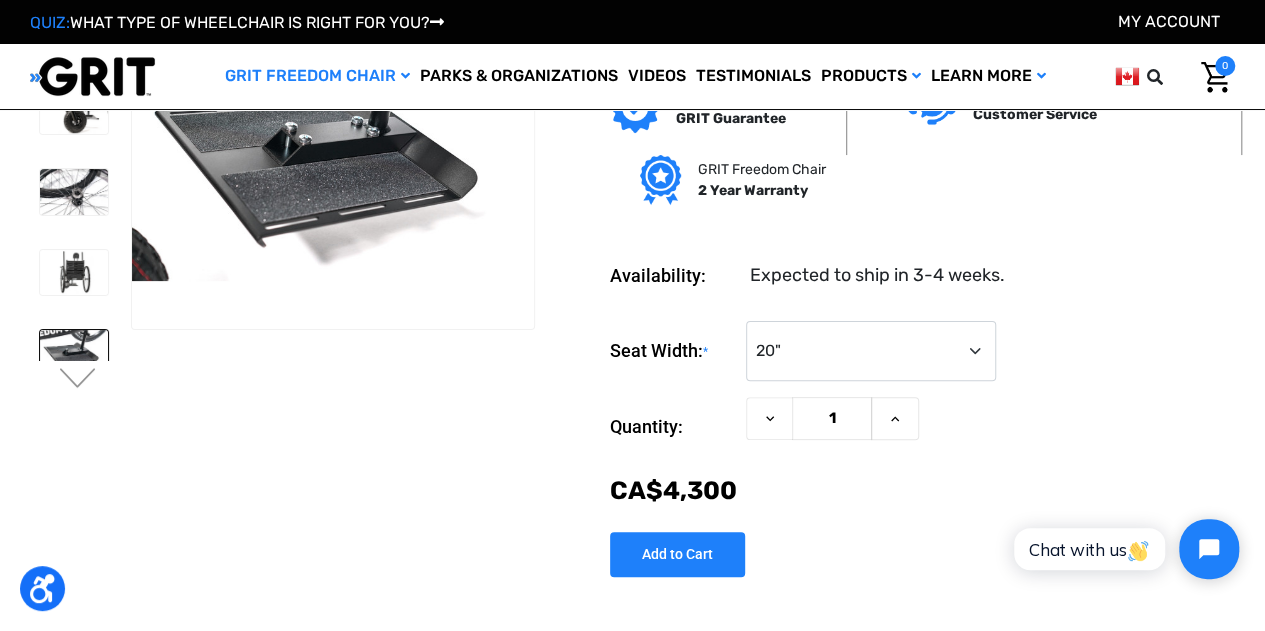 scroll, scrollTop: 96, scrollLeft: 0, axis: vertical 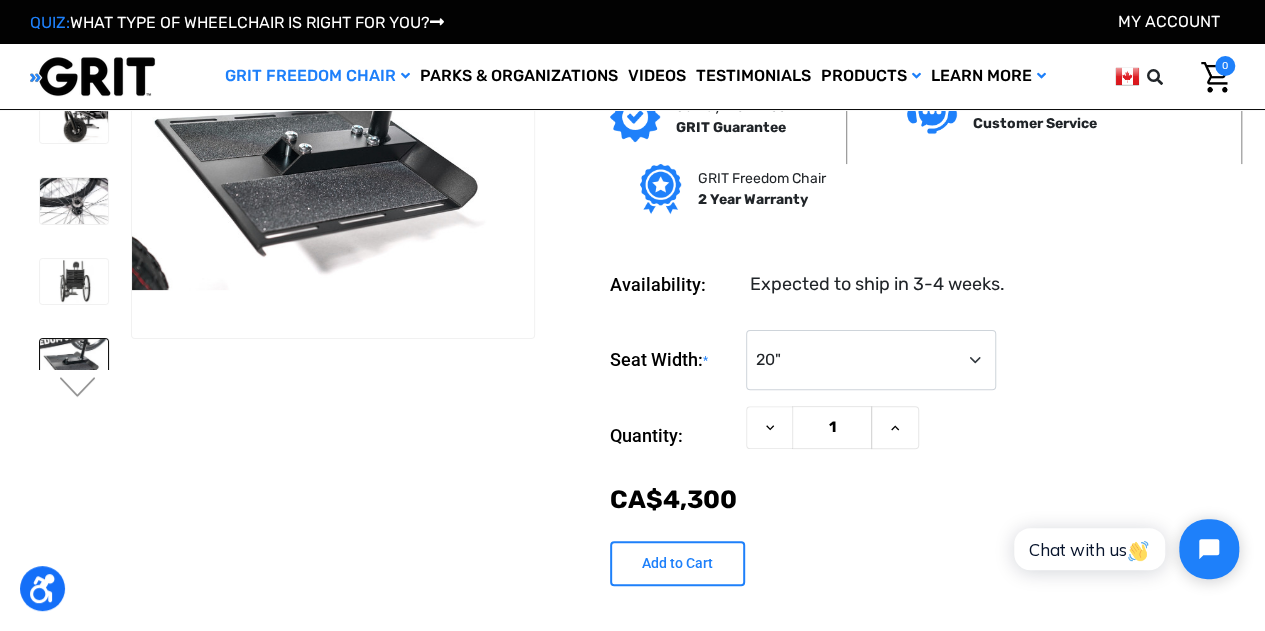 click on "Add to Cart" at bounding box center [677, 563] 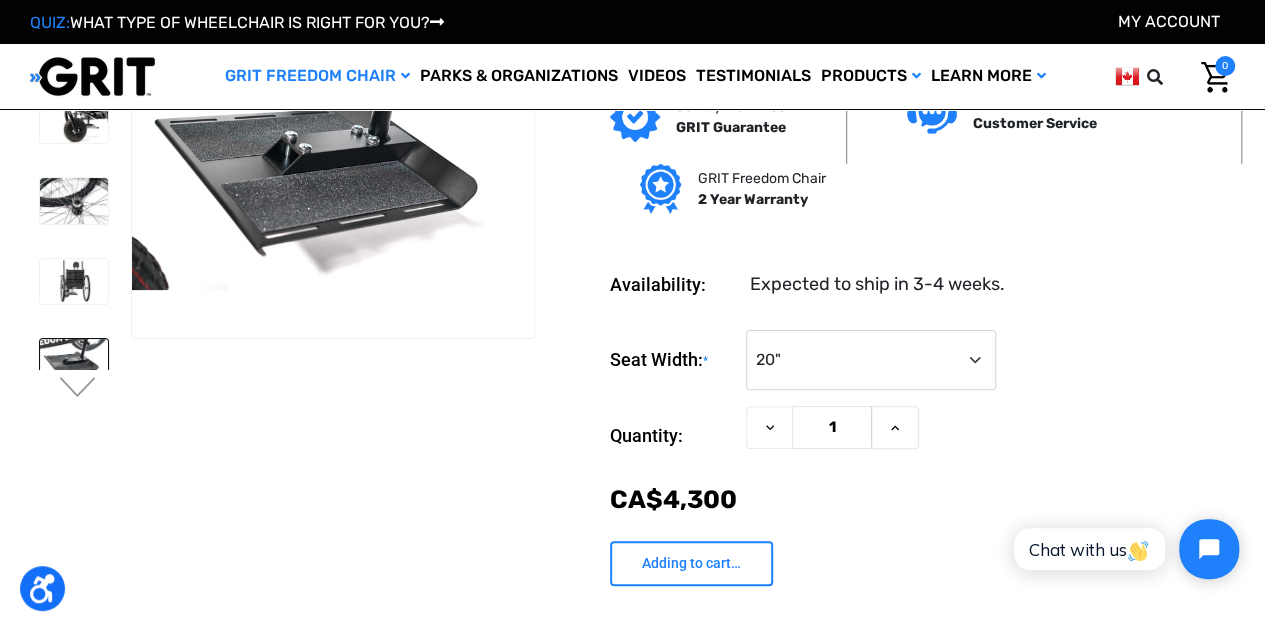 type on "Add to Cart" 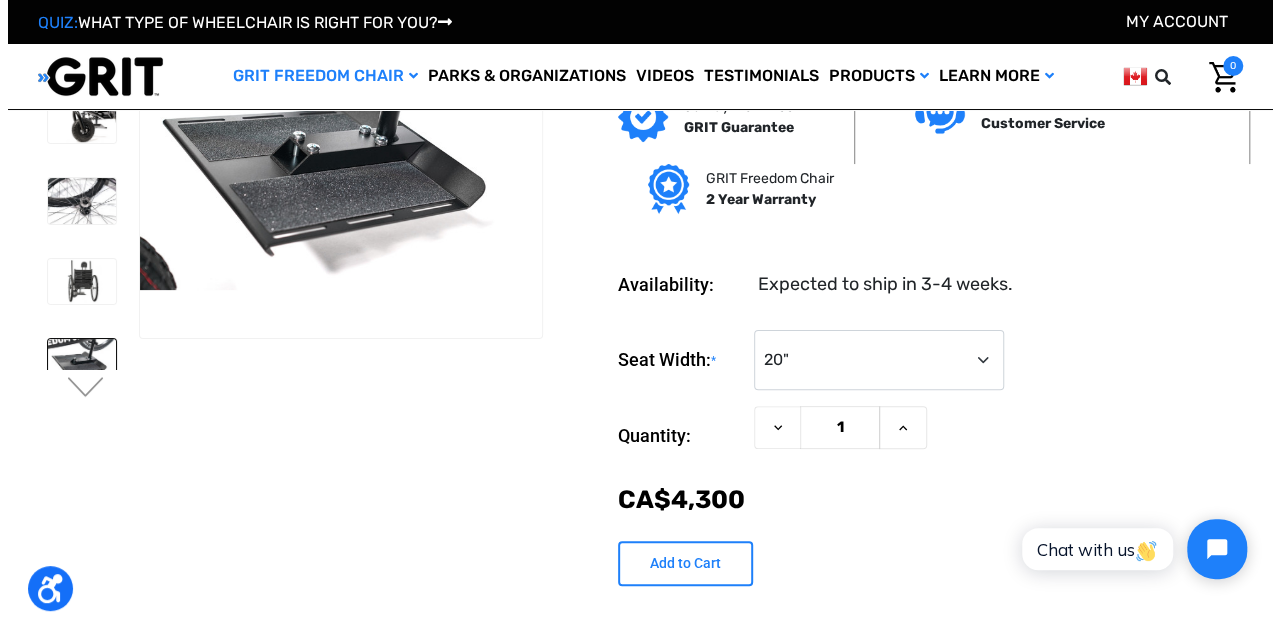 scroll, scrollTop: 93, scrollLeft: 0, axis: vertical 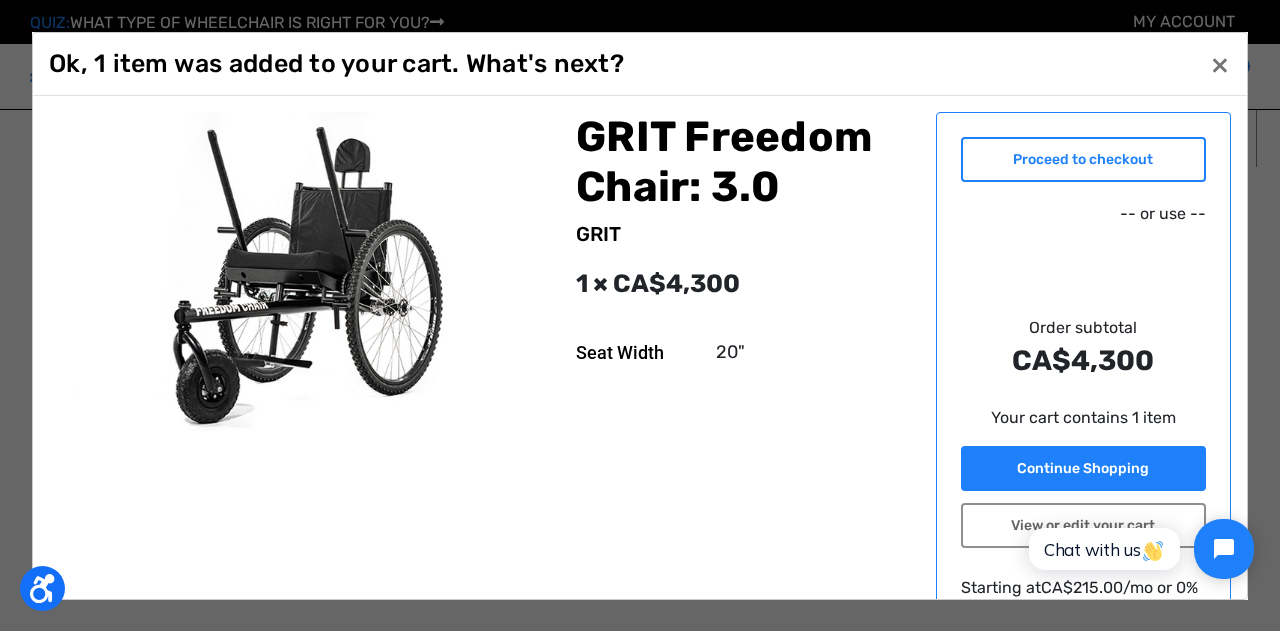 click on "Proceed to checkout" at bounding box center (1084, 159) 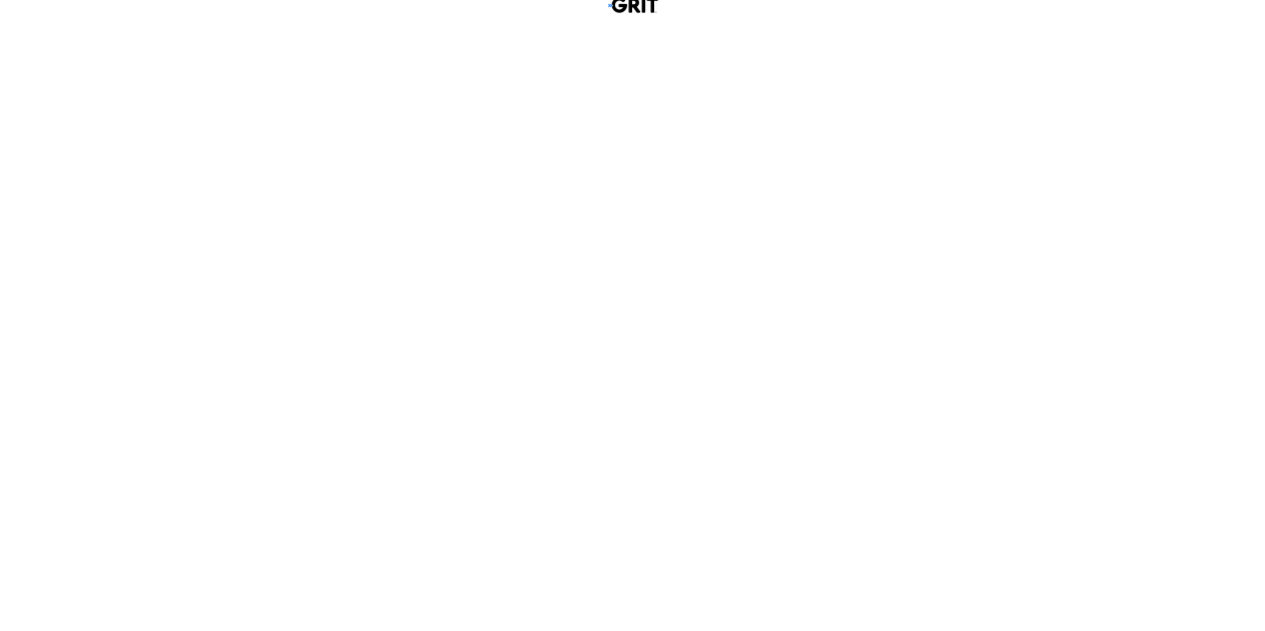 scroll, scrollTop: 0, scrollLeft: 0, axis: both 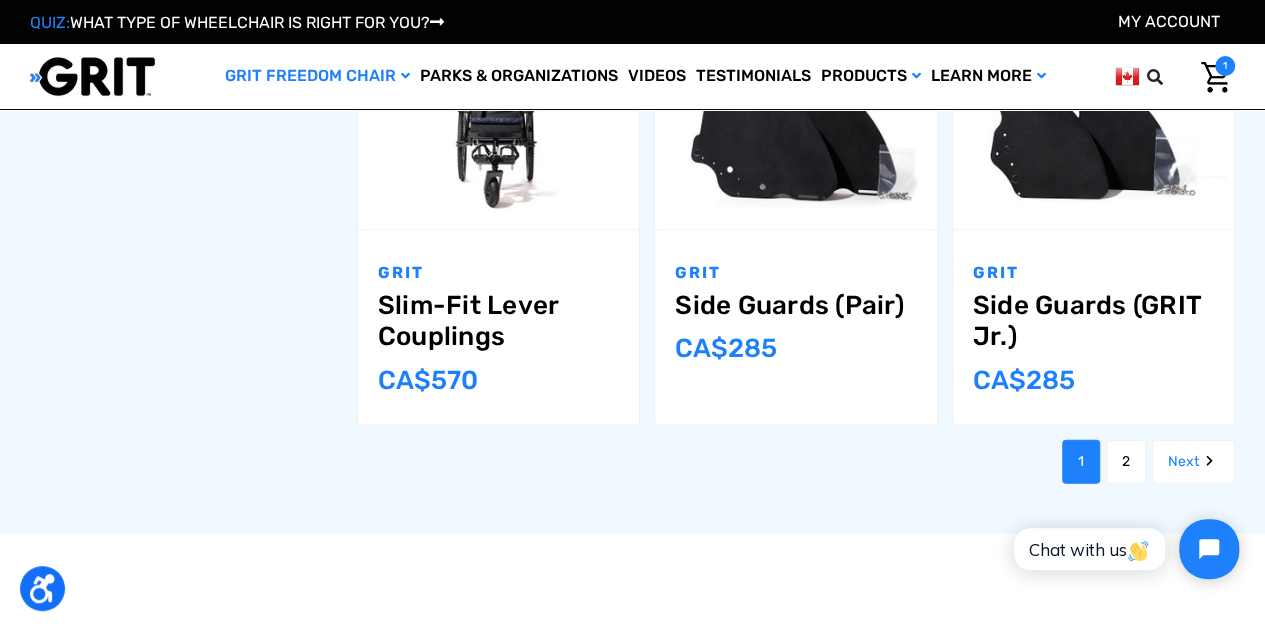 click on "GRIT Freedom Chair
GRIT Freedom Chairs
GRIT Freedom Chair Accessories
Filter by
No filters applied
Browse by Chair Seat Width (Inches) & Price
Hide Filters
Show Filters
Chair Seat Width (Inches)" at bounding box center (632, -590) 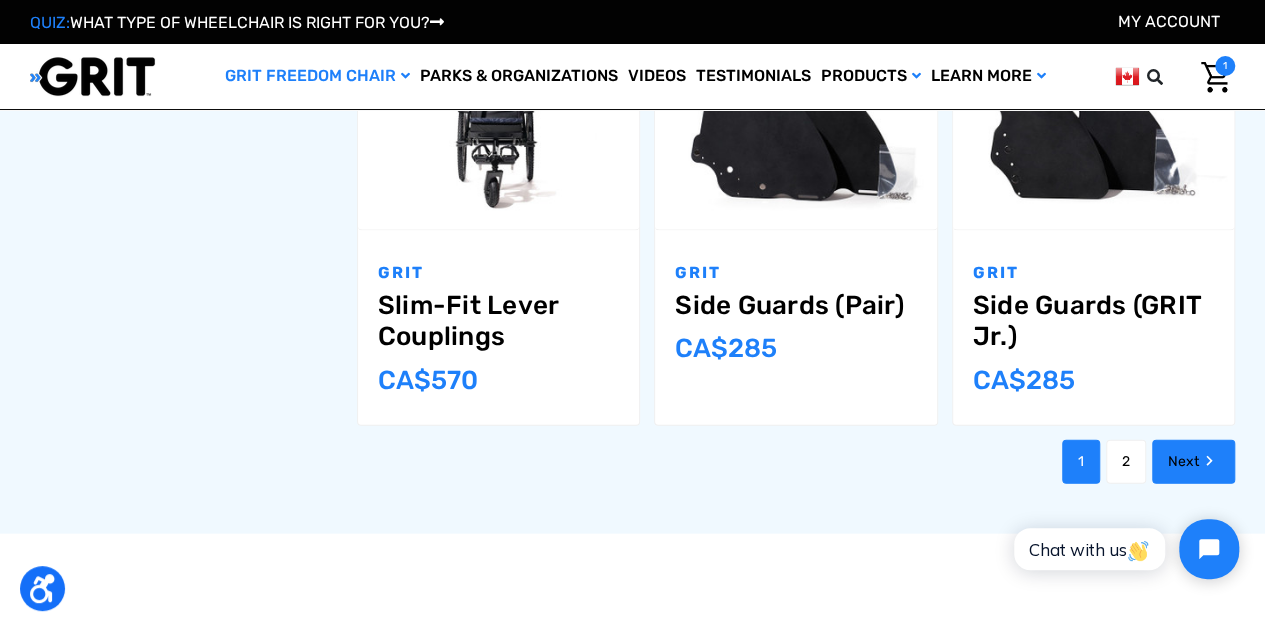 click on "Next" at bounding box center [1193, 462] 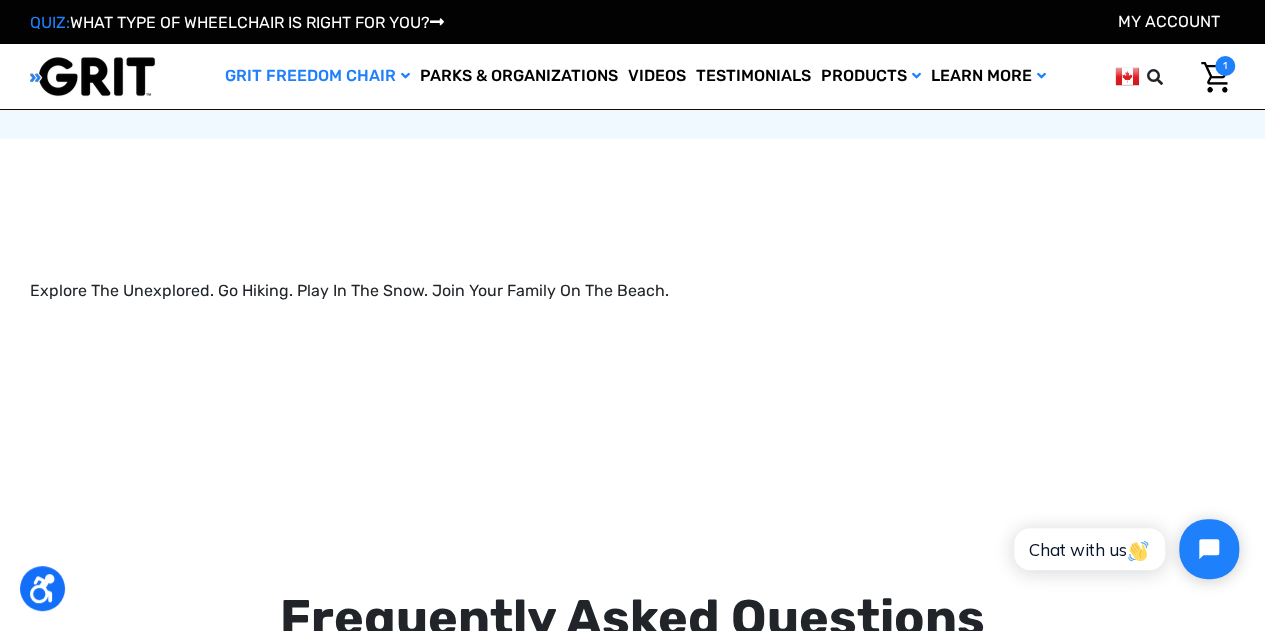 scroll, scrollTop: 2449, scrollLeft: 0, axis: vertical 